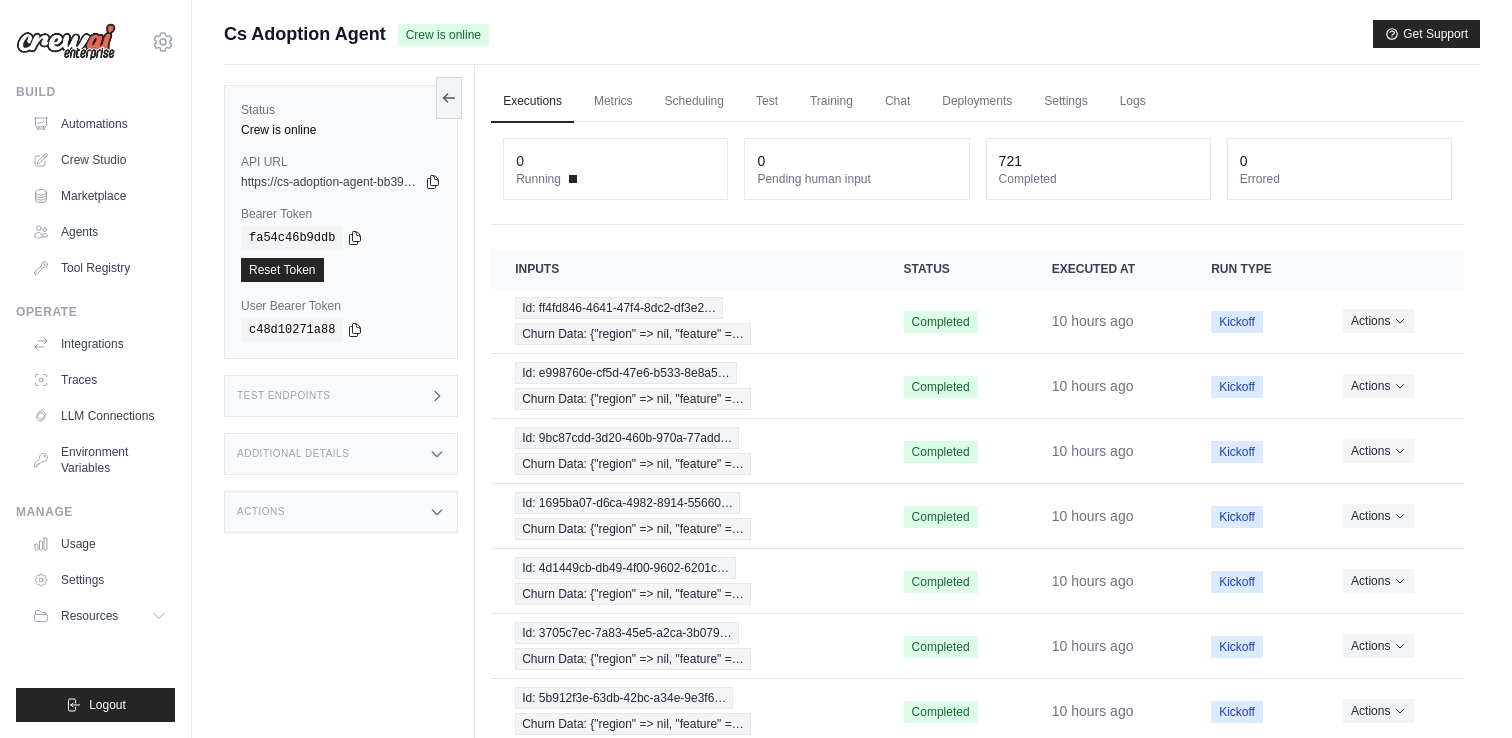 scroll, scrollTop: 0, scrollLeft: 0, axis: both 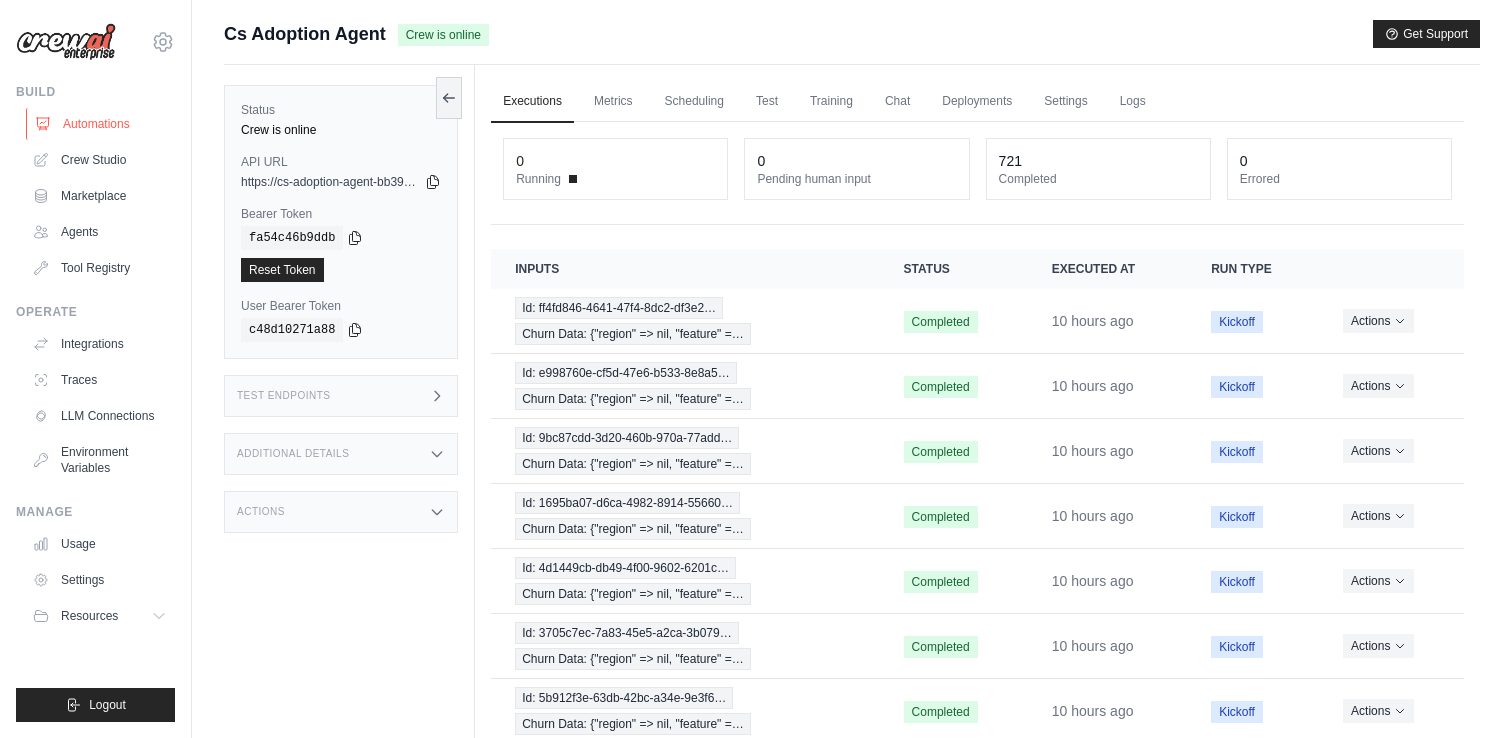 click on "Automations" at bounding box center [101, 124] 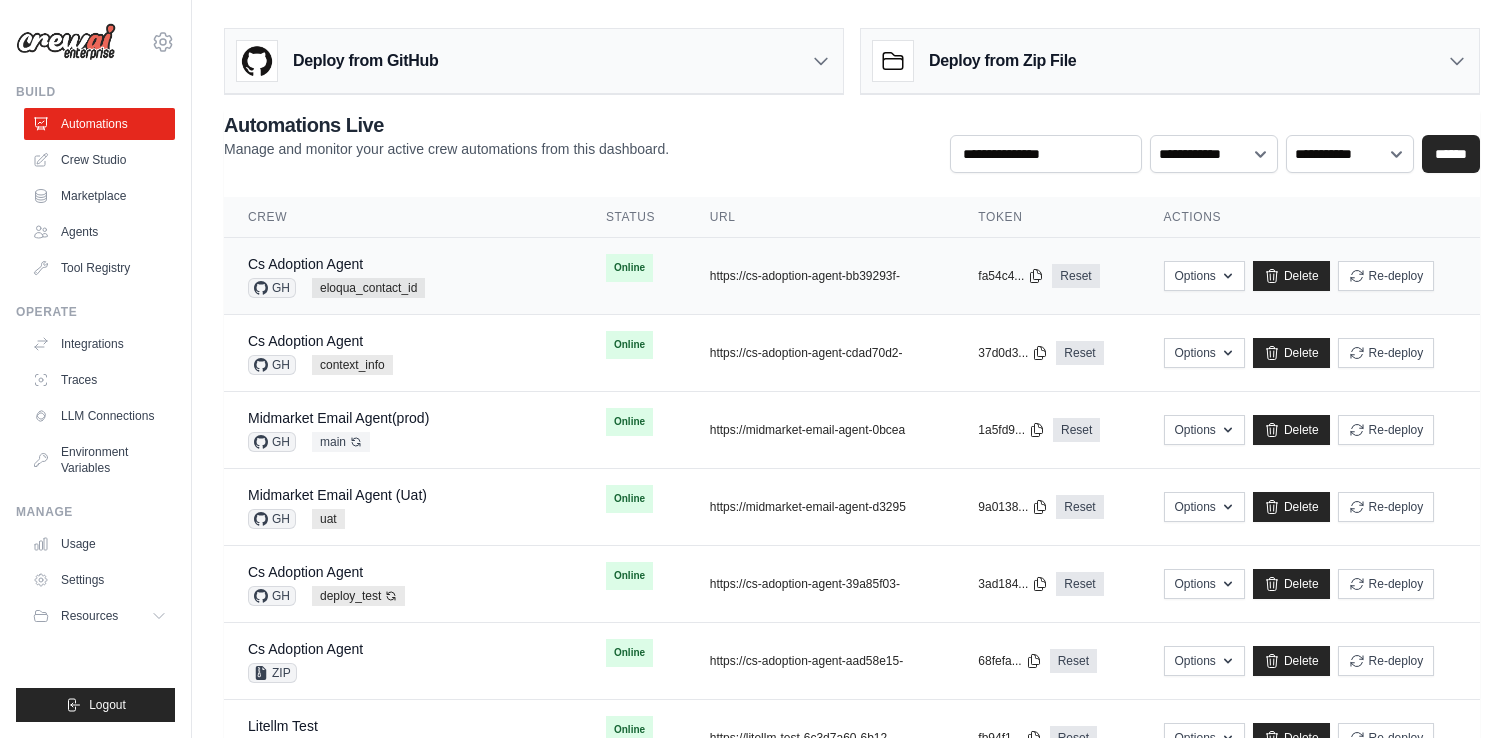 click on "Cs Adoption Agent
GH
eloqua_contact_id" at bounding box center [403, 276] 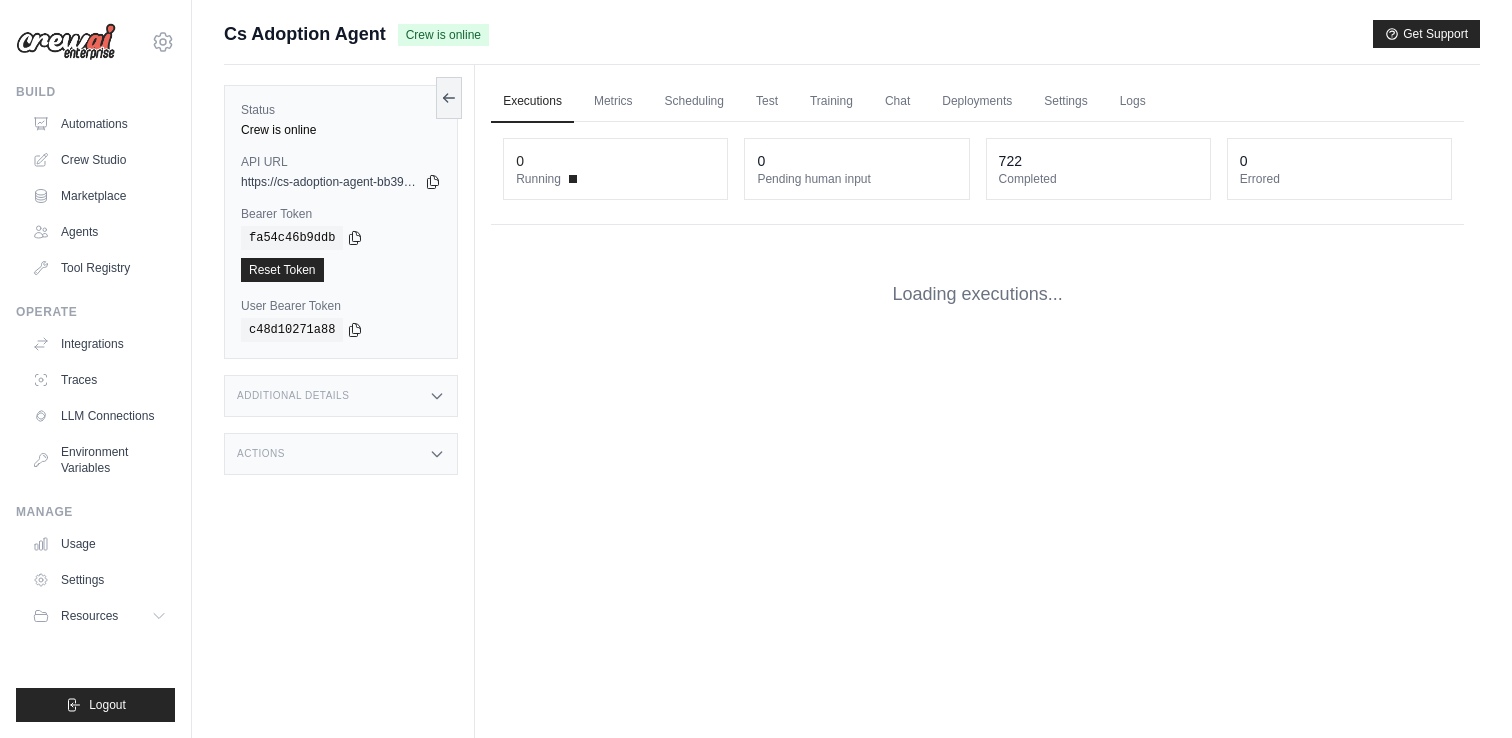 scroll, scrollTop: 0, scrollLeft: 0, axis: both 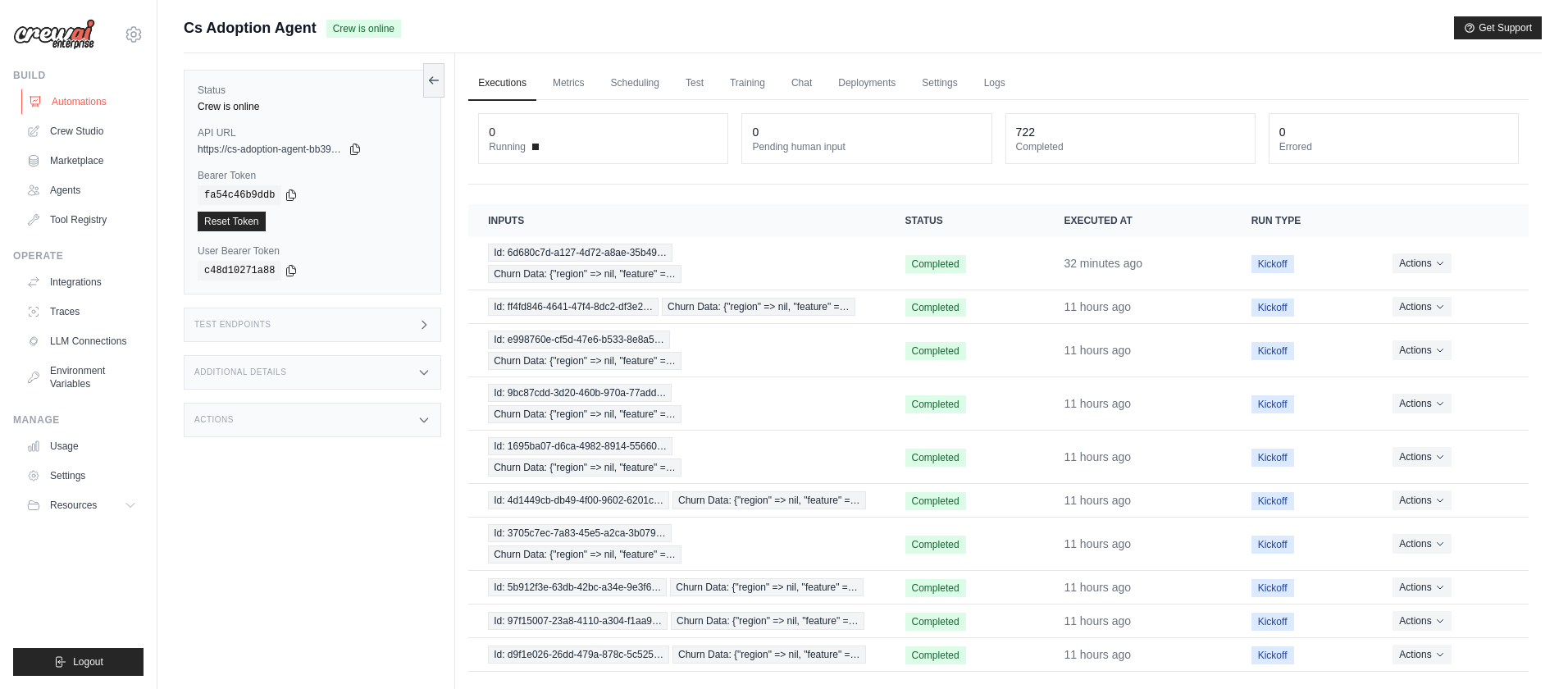 click on "Automations" at bounding box center [83, 102] 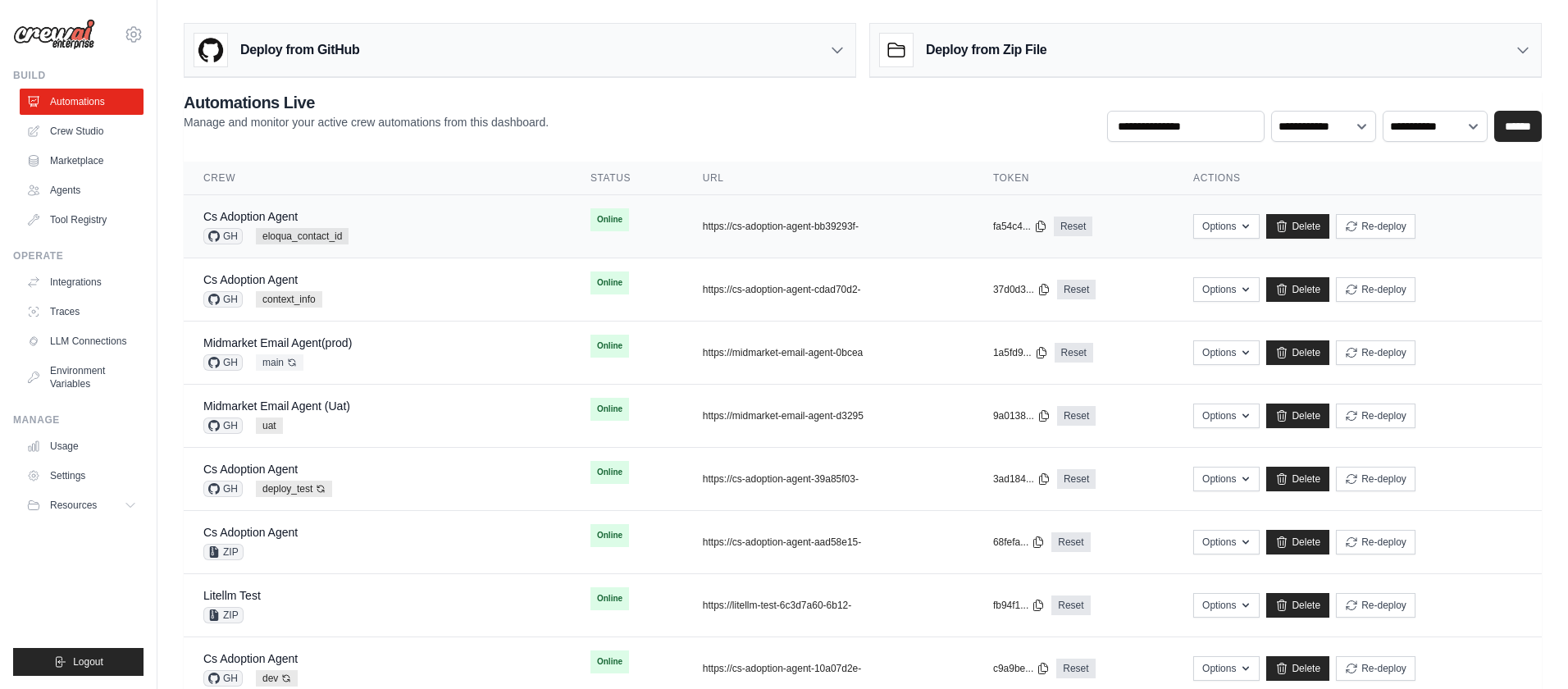click on "Cs Adoption Agent
GH
eloqua_contact_id" at bounding box center (377, 226) 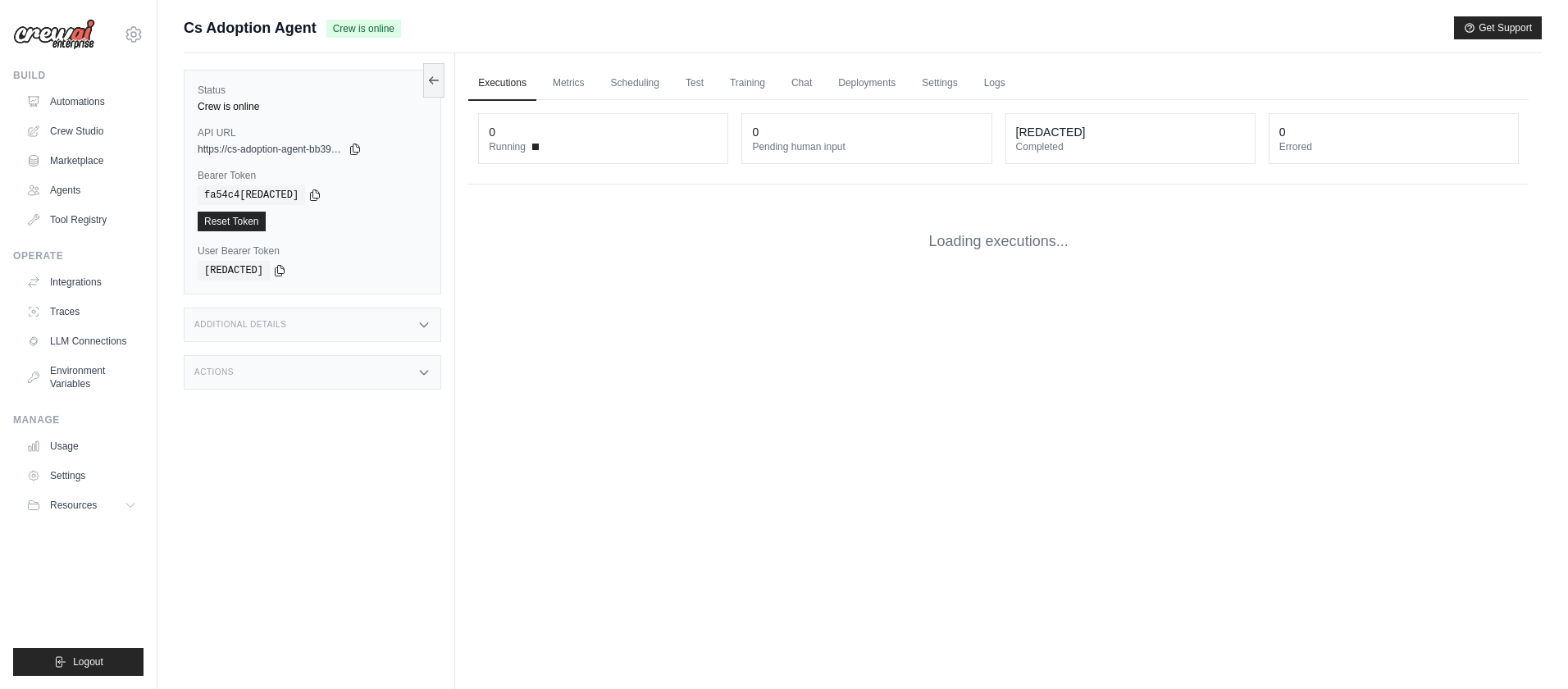 scroll, scrollTop: 0, scrollLeft: 0, axis: both 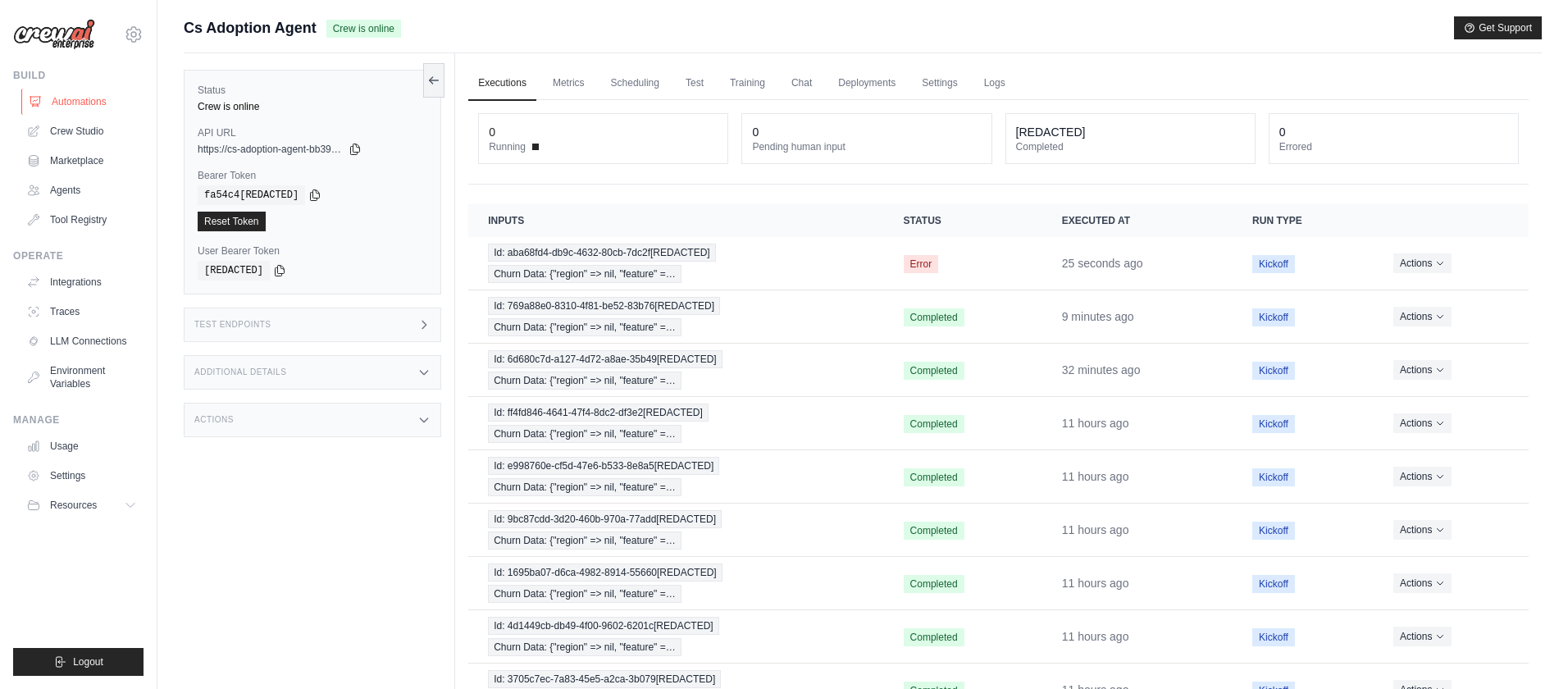 click on "Automations" at bounding box center (83, 102) 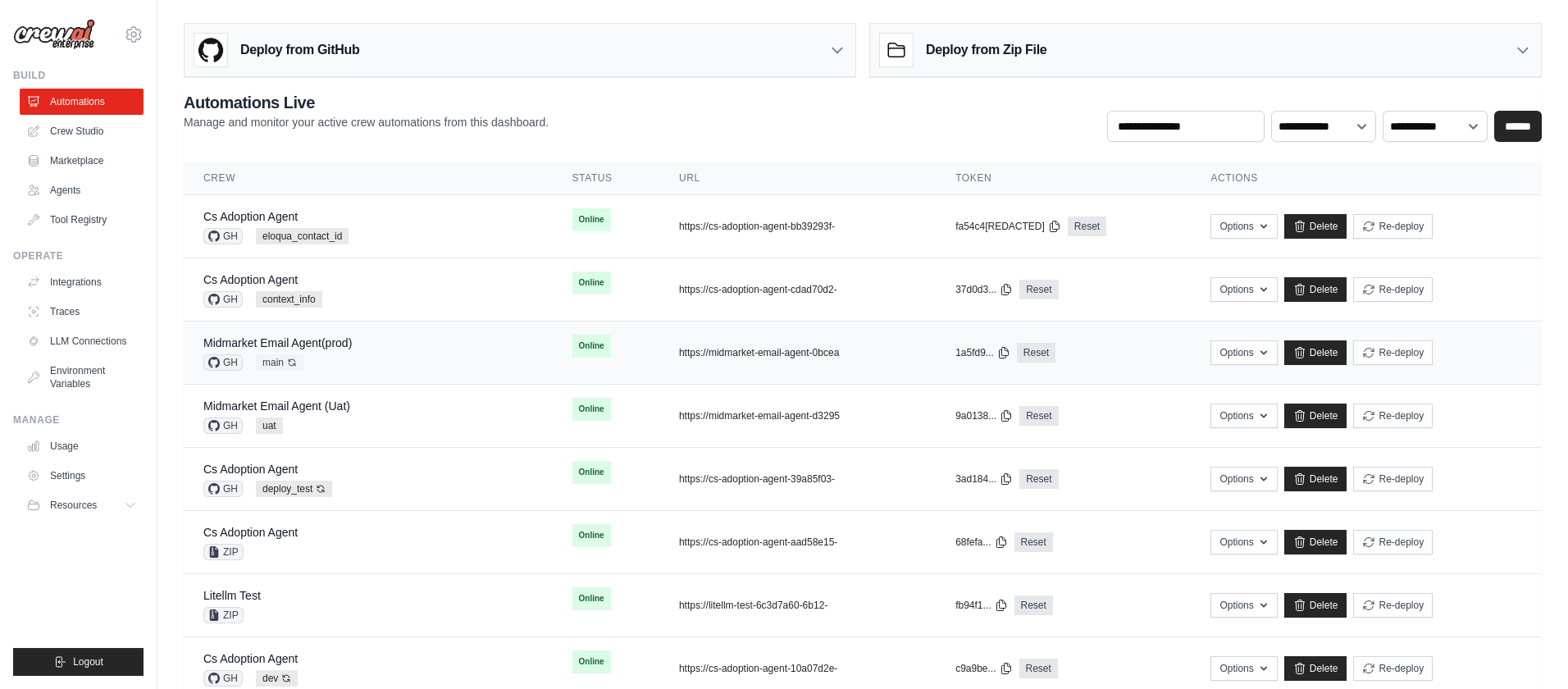 click on "Midmarket Email Agent(prod)
GH
main
Auto-deploy enabled" at bounding box center [368, 353] 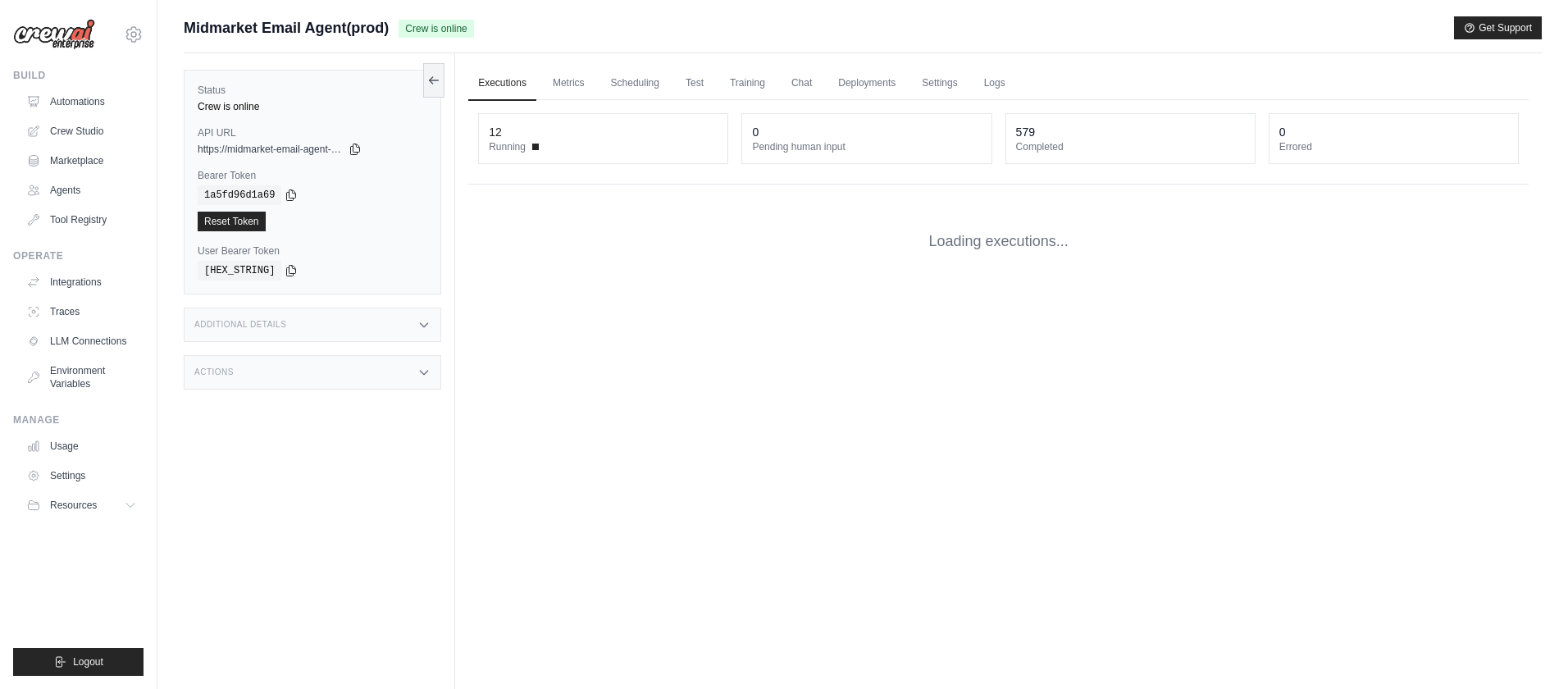 scroll, scrollTop: 0, scrollLeft: 0, axis: both 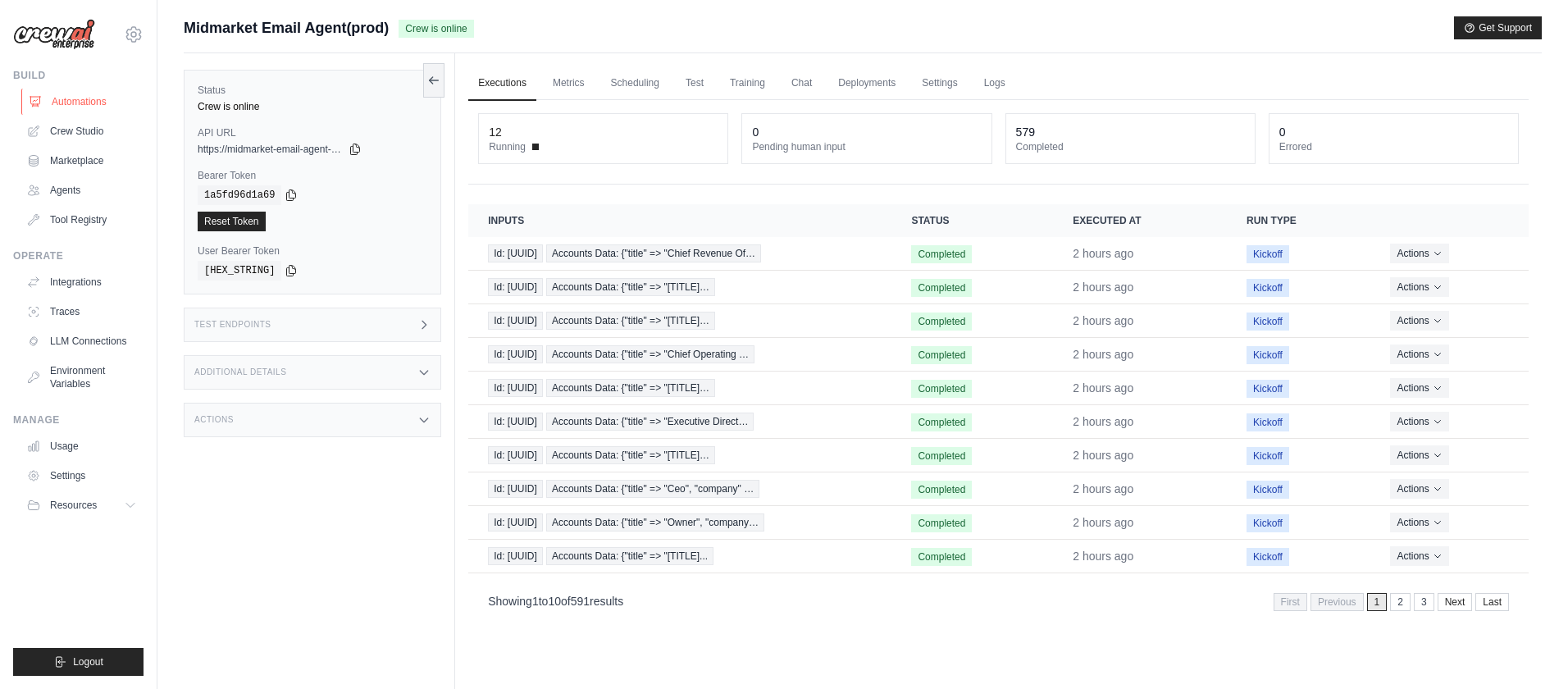 click on "Automations" at bounding box center (83, 102) 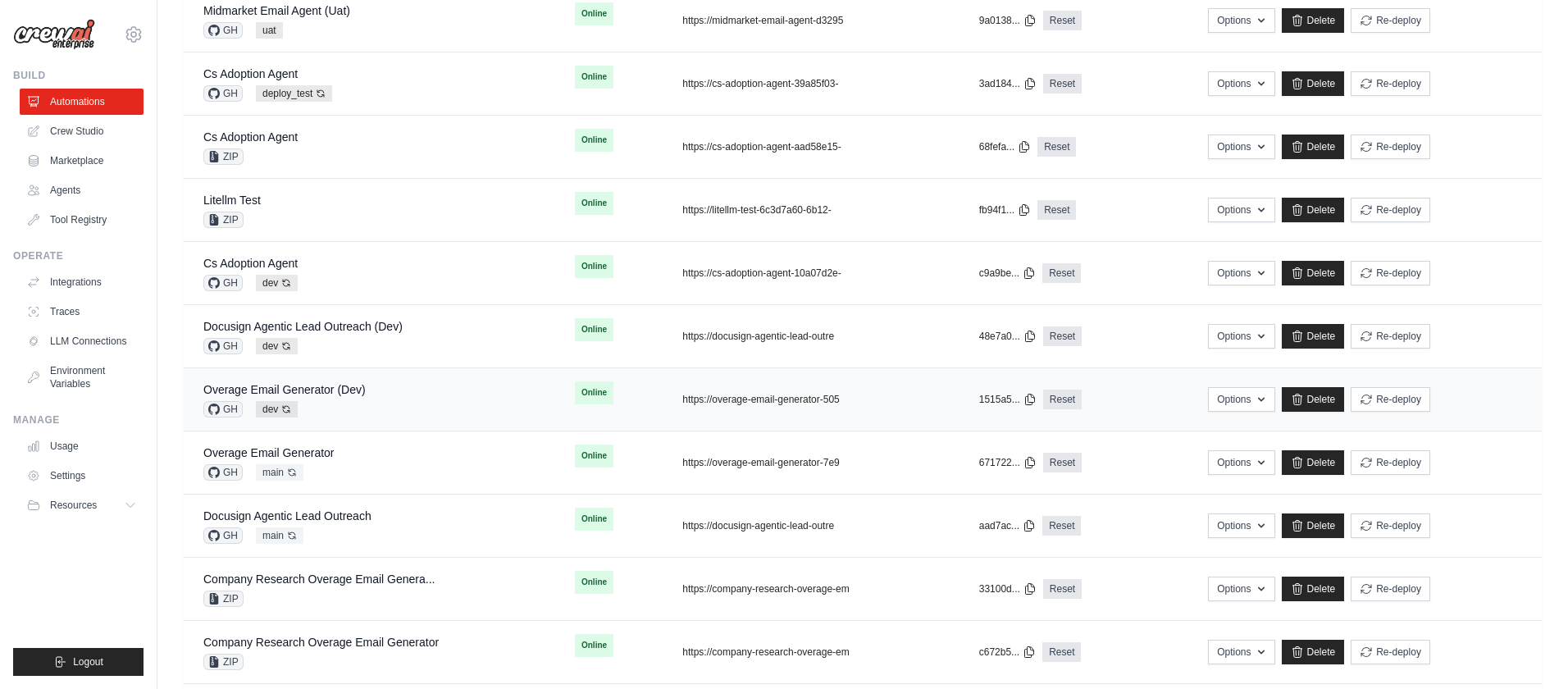 scroll, scrollTop: 404, scrollLeft: 0, axis: vertical 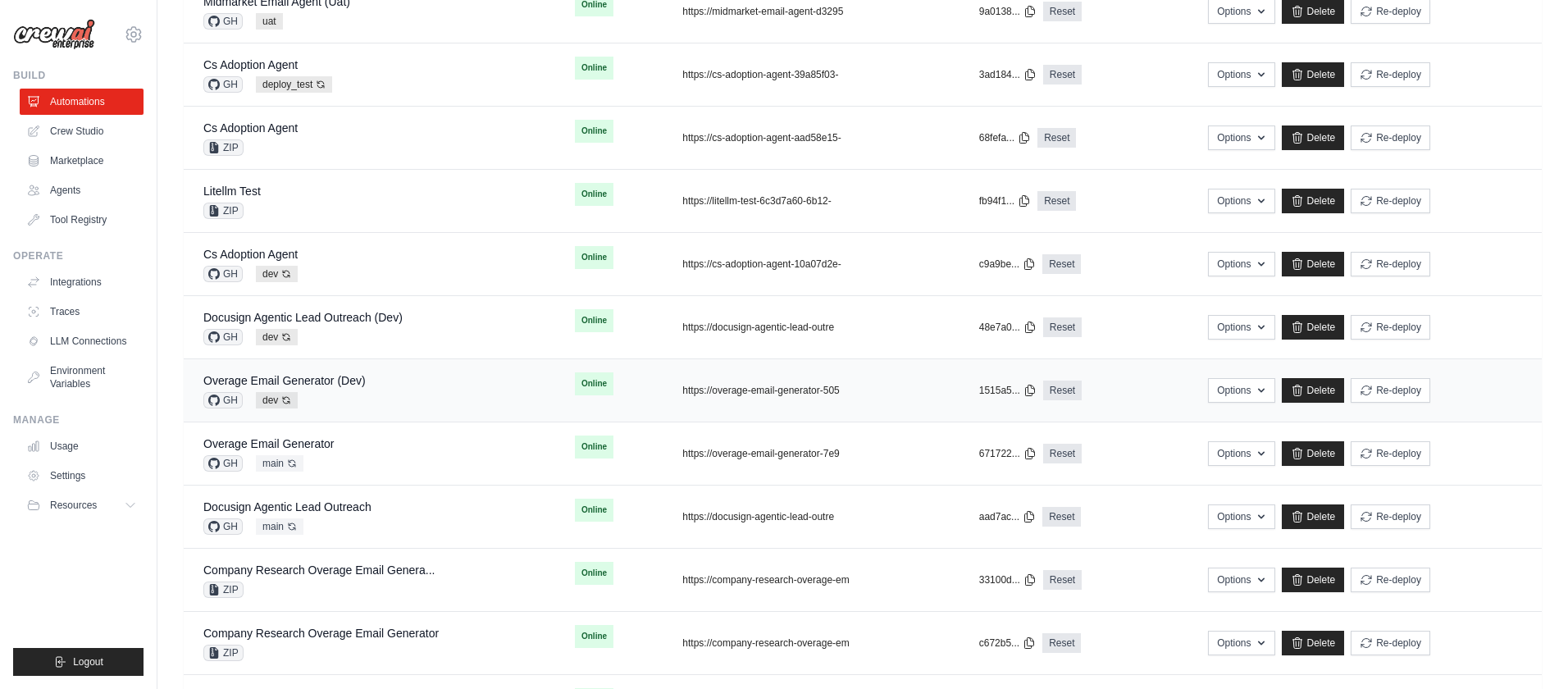click on "Overage Email Generator (Dev)
GH
dev
Auto-deploy enabled" at bounding box center (369, 390) 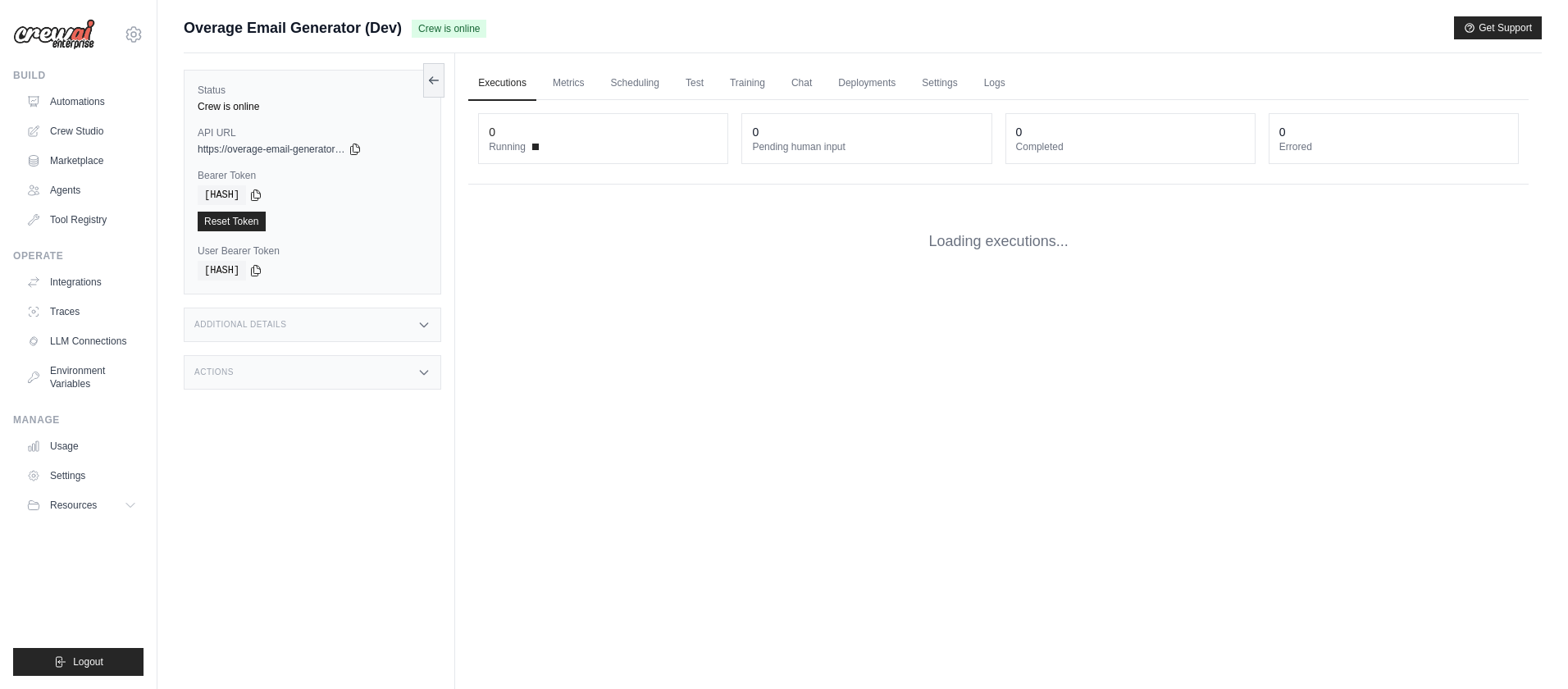 scroll, scrollTop: 0, scrollLeft: 0, axis: both 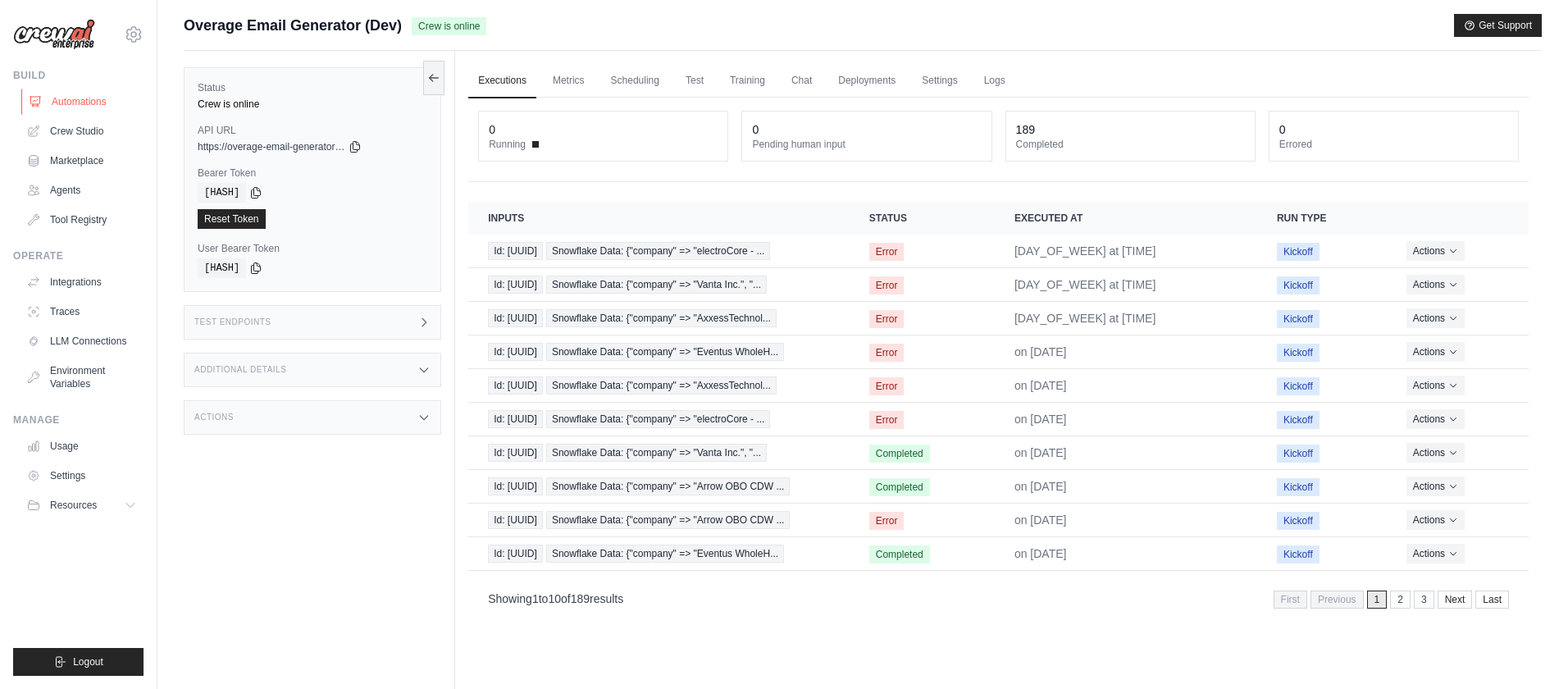 click on "Automations" at bounding box center (83, 102) 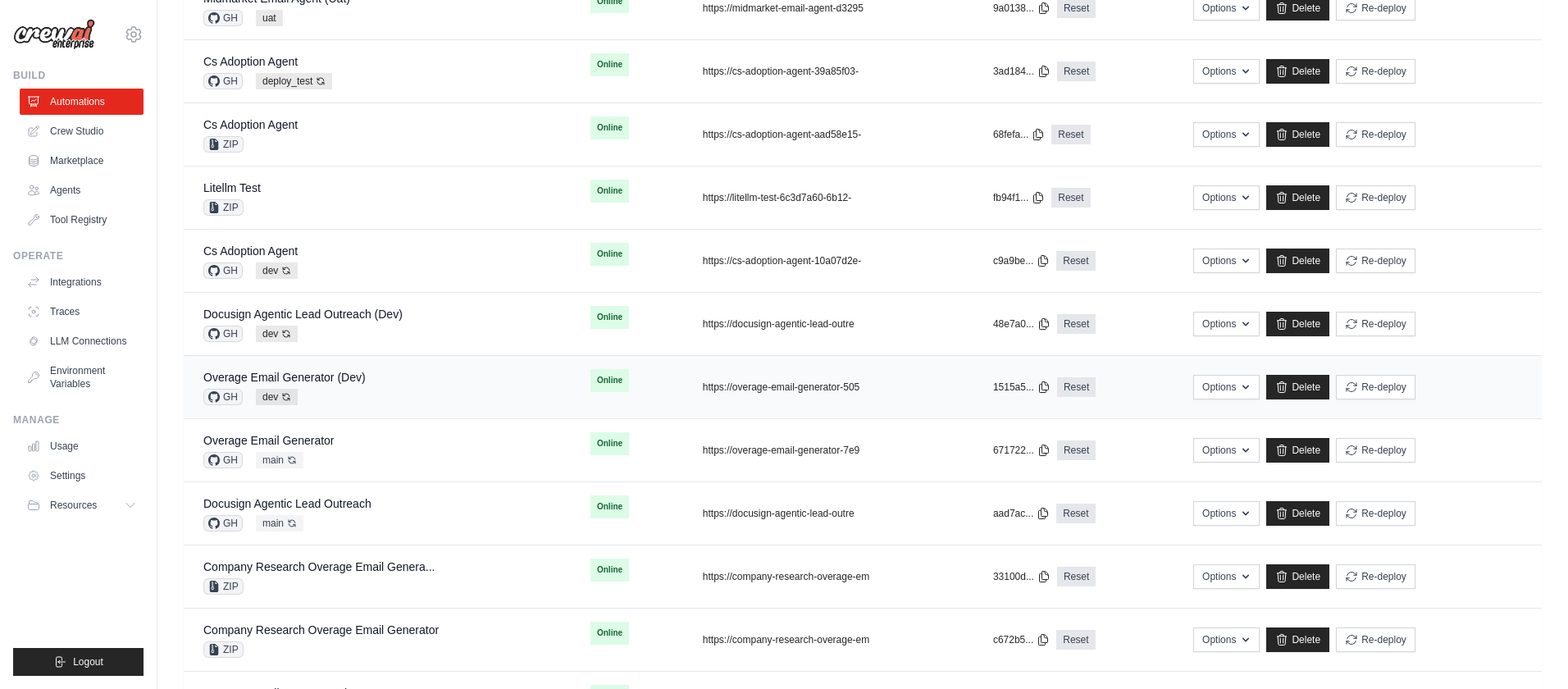scroll, scrollTop: 417, scrollLeft: 0, axis: vertical 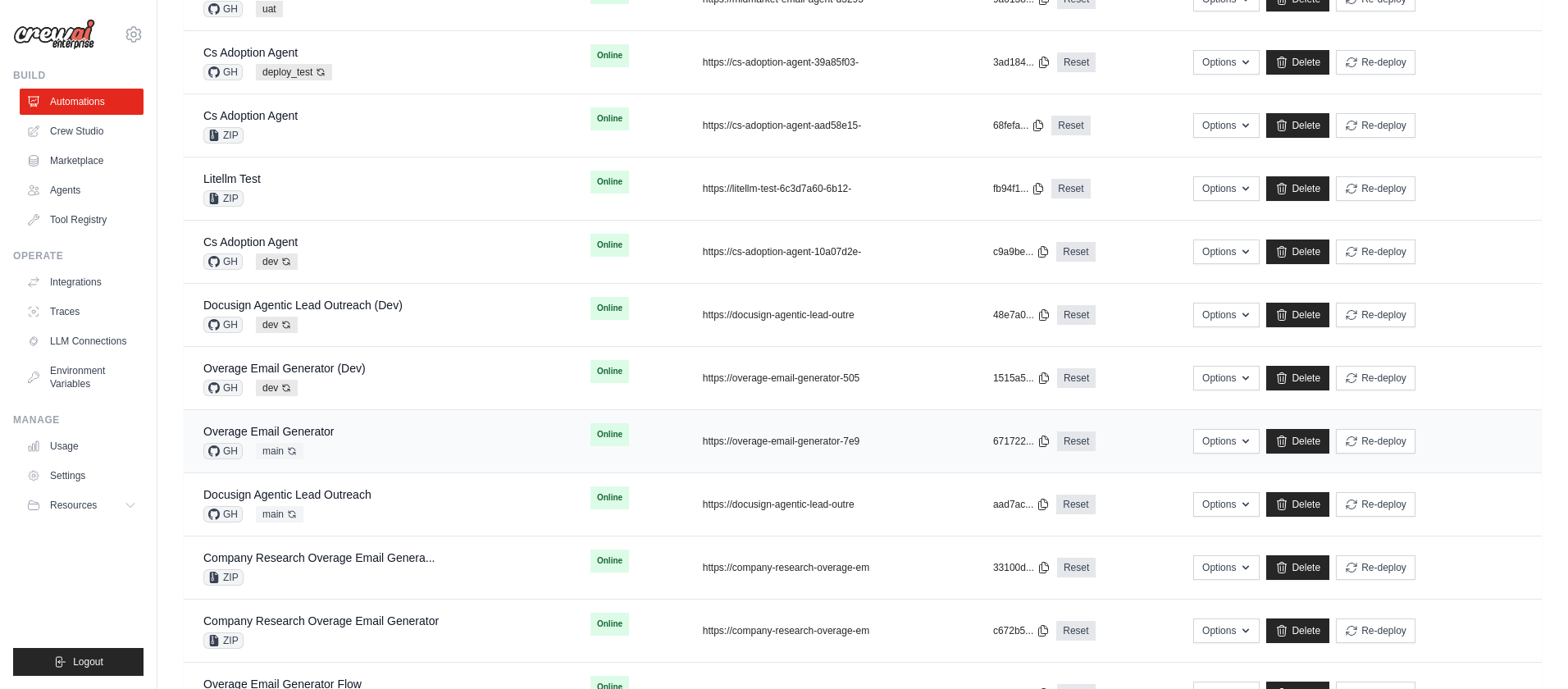 click on "Overage Email Generator
GH
main
Auto-deploy enabled" at bounding box center (377, 441) 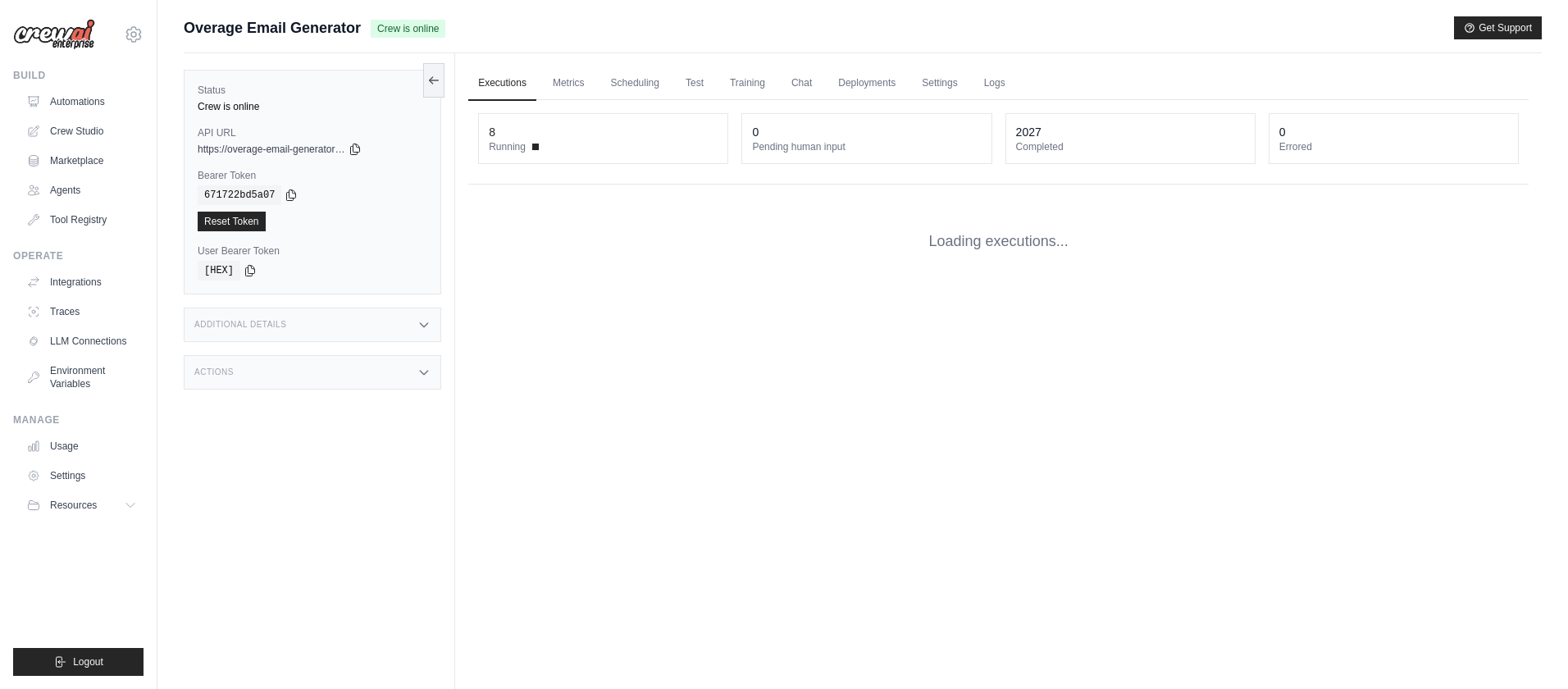 scroll, scrollTop: 0, scrollLeft: 0, axis: both 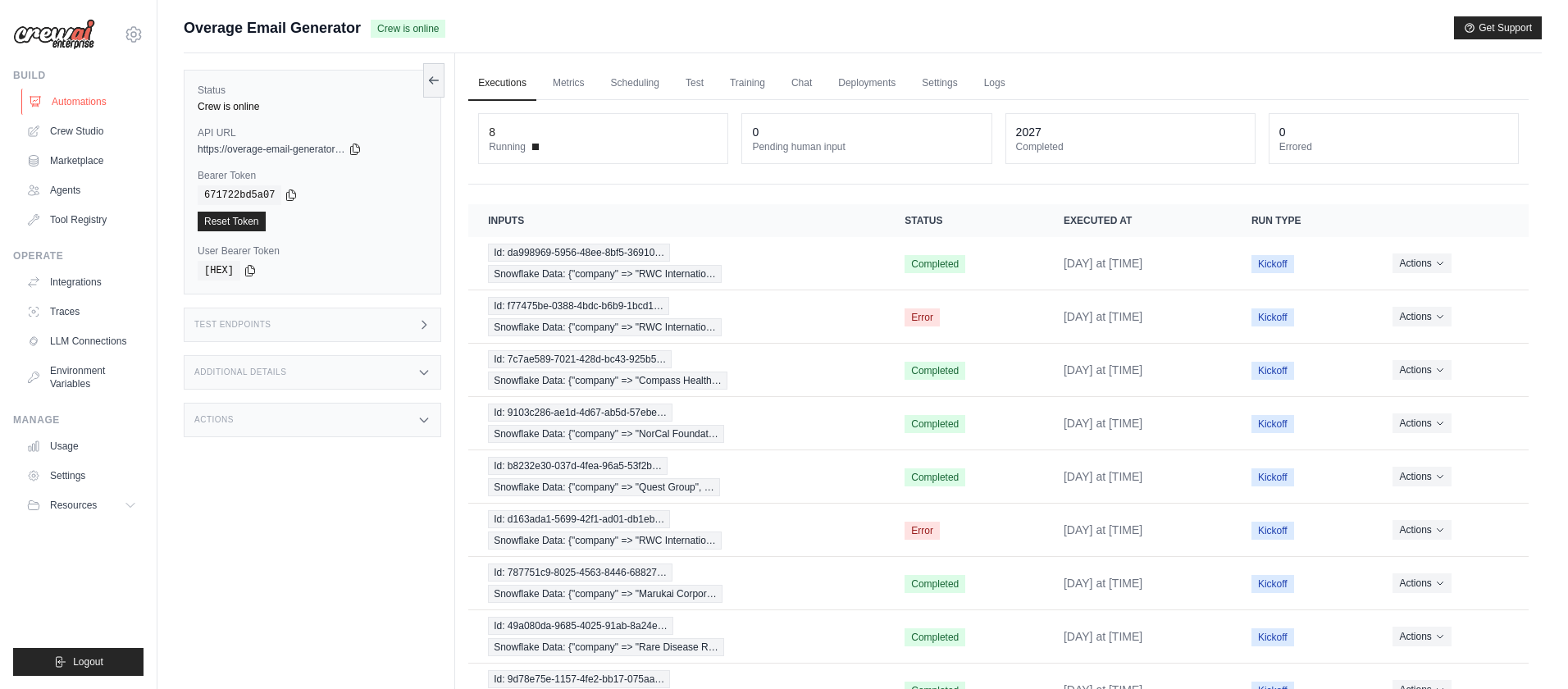 click on "Automations" at bounding box center [83, 102] 